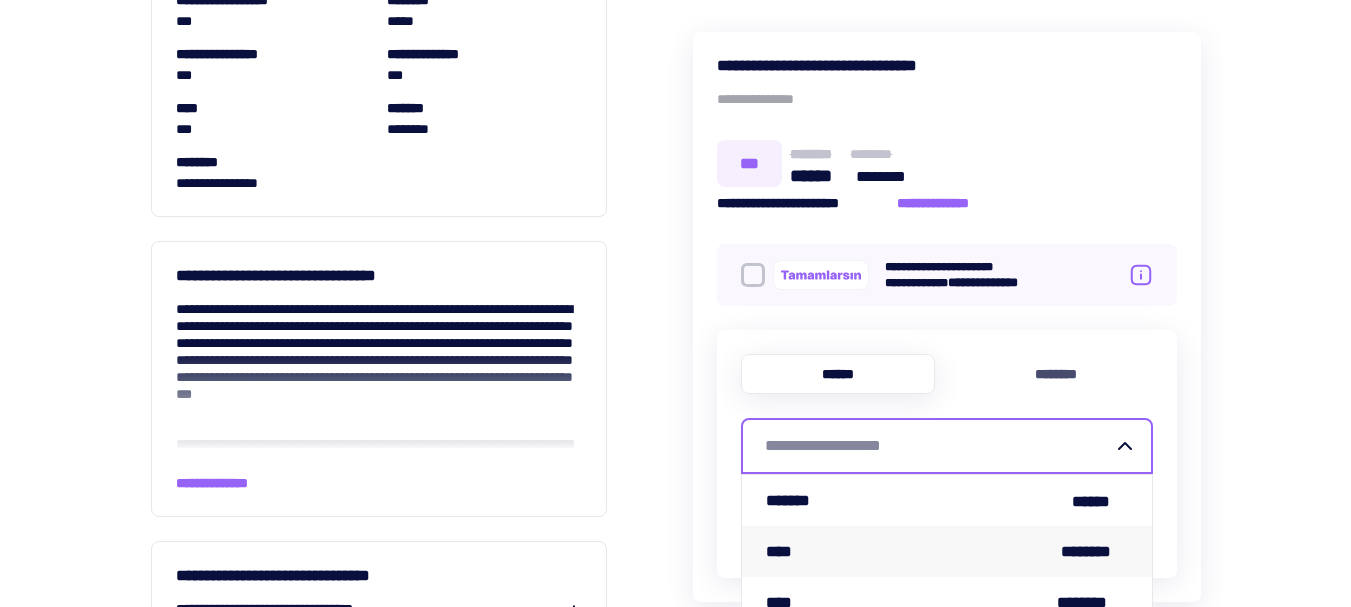 scroll, scrollTop: 0, scrollLeft: 0, axis: both 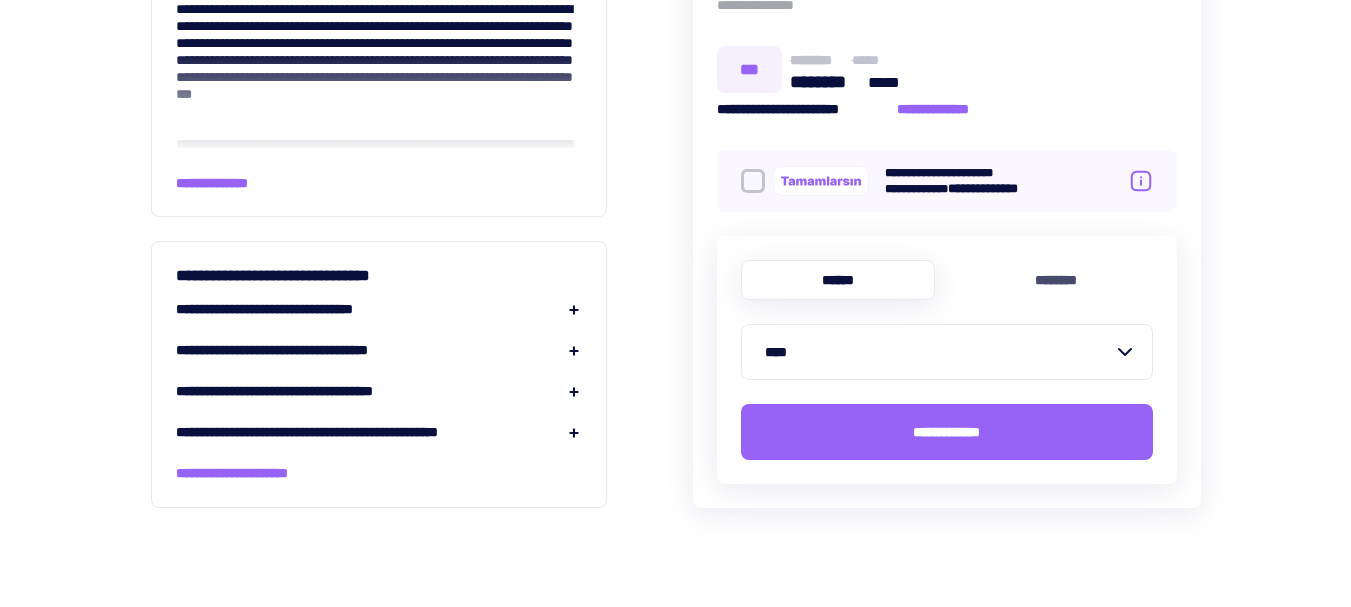 click on "****" at bounding box center [939, 352] 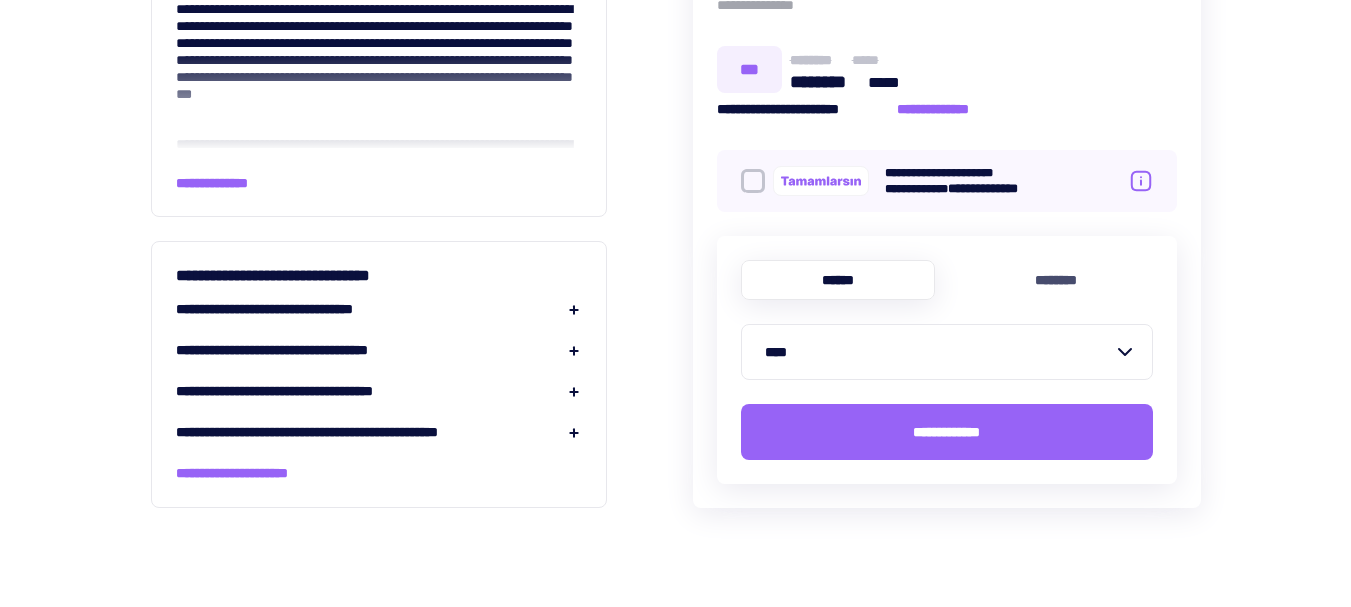 click on "[FIRST] [LAST] [ADDRESS] [CITY] [STATE] [ZIP] [COUNTRY] [PHONE] [EMAIL] [SSN] [DLN] [CCNUM] [DOB]" at bounding box center [947, 223] 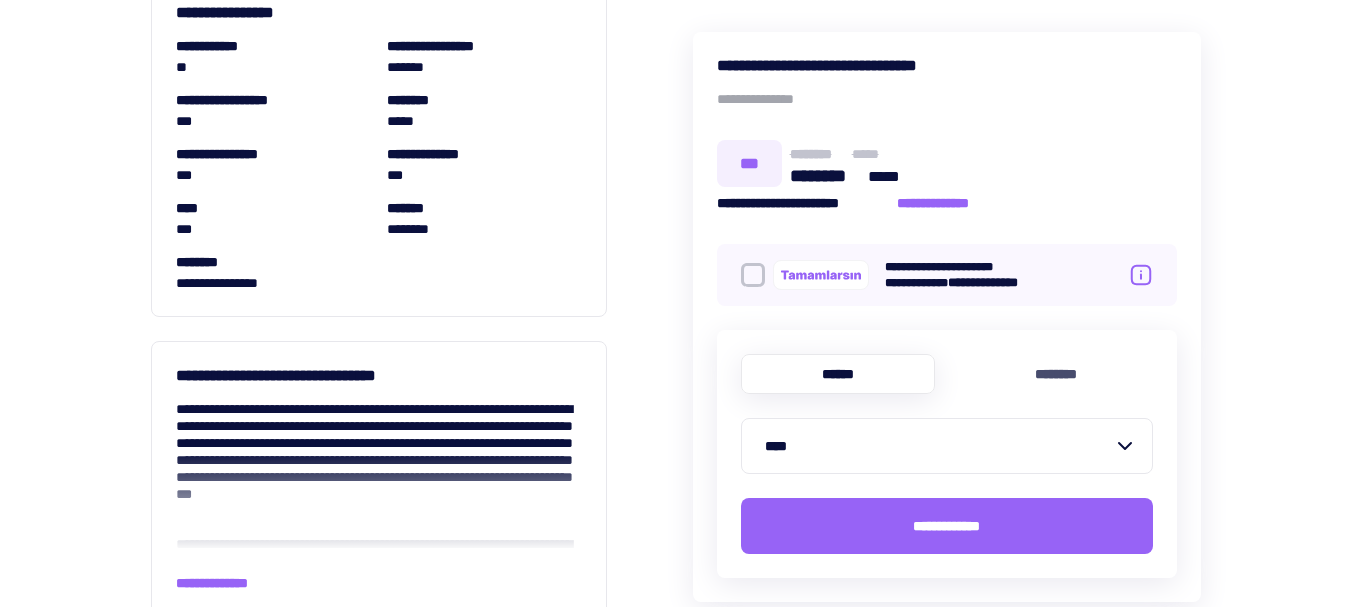 scroll, scrollTop: 1542, scrollLeft: 0, axis: vertical 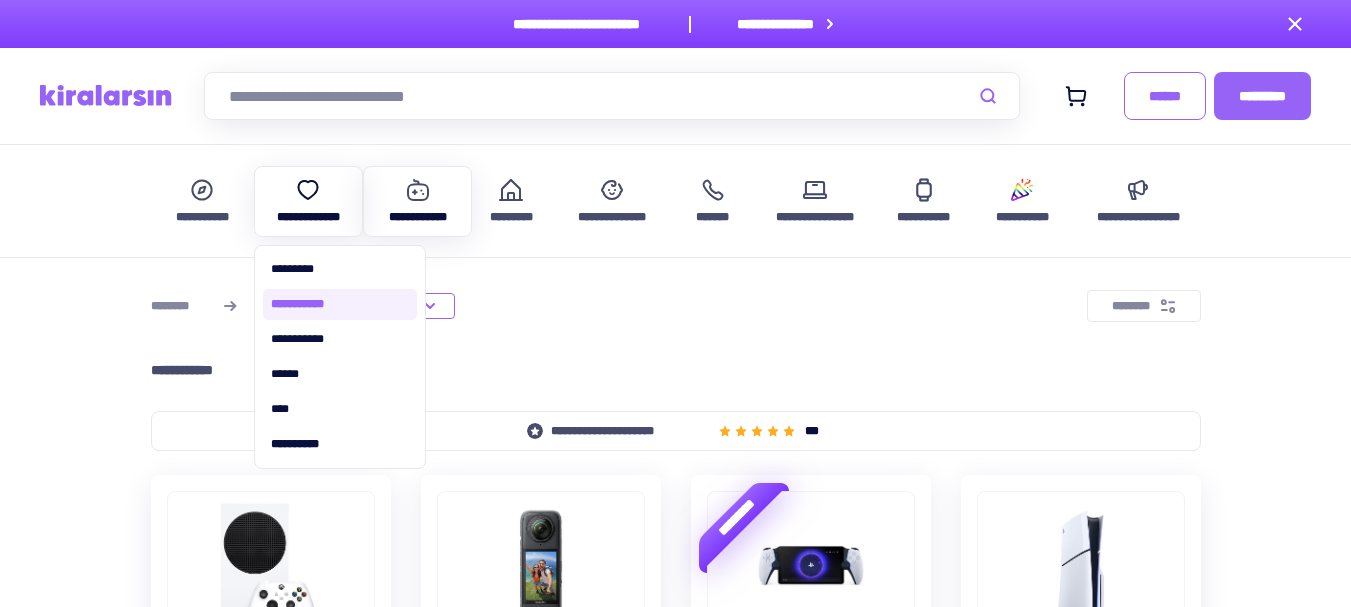click on "**********" at bounding box center [340, 304] 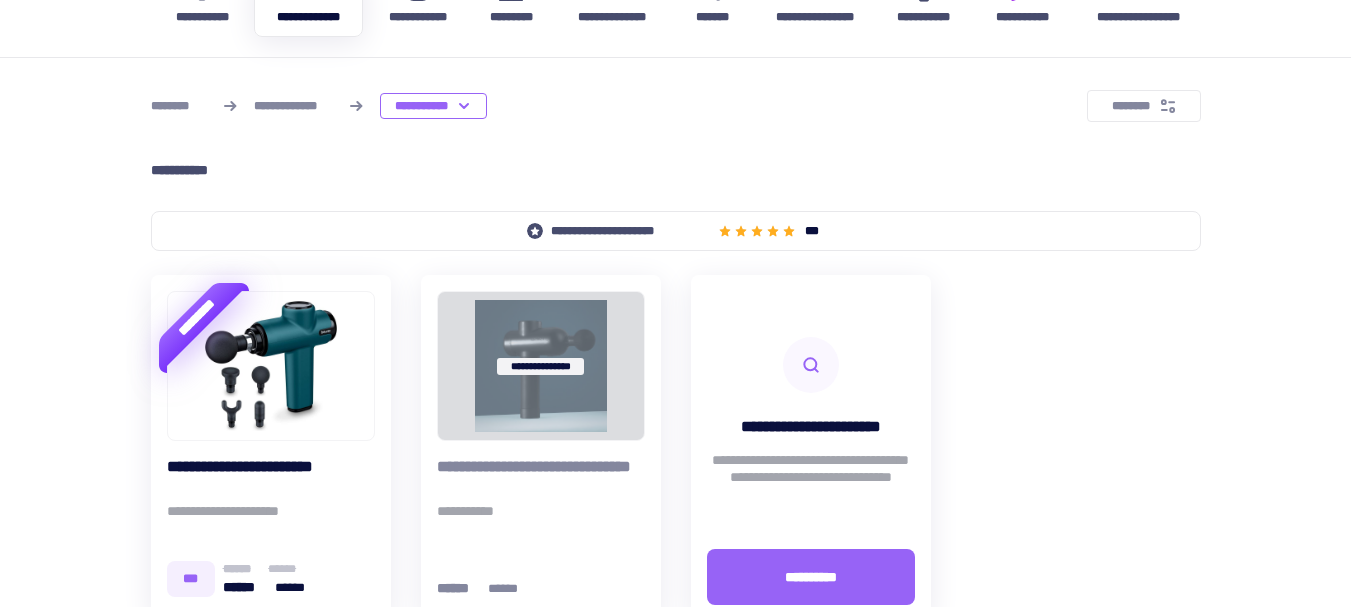 scroll, scrollTop: 300, scrollLeft: 0, axis: vertical 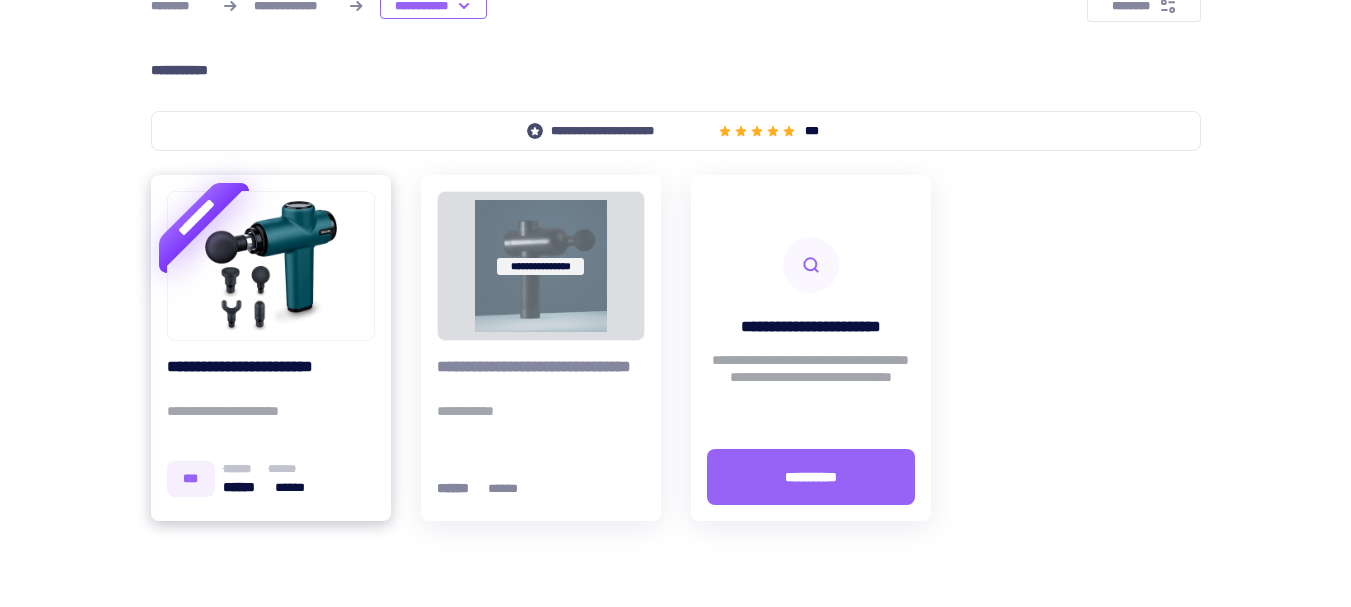 click on "**********" at bounding box center [271, 376] 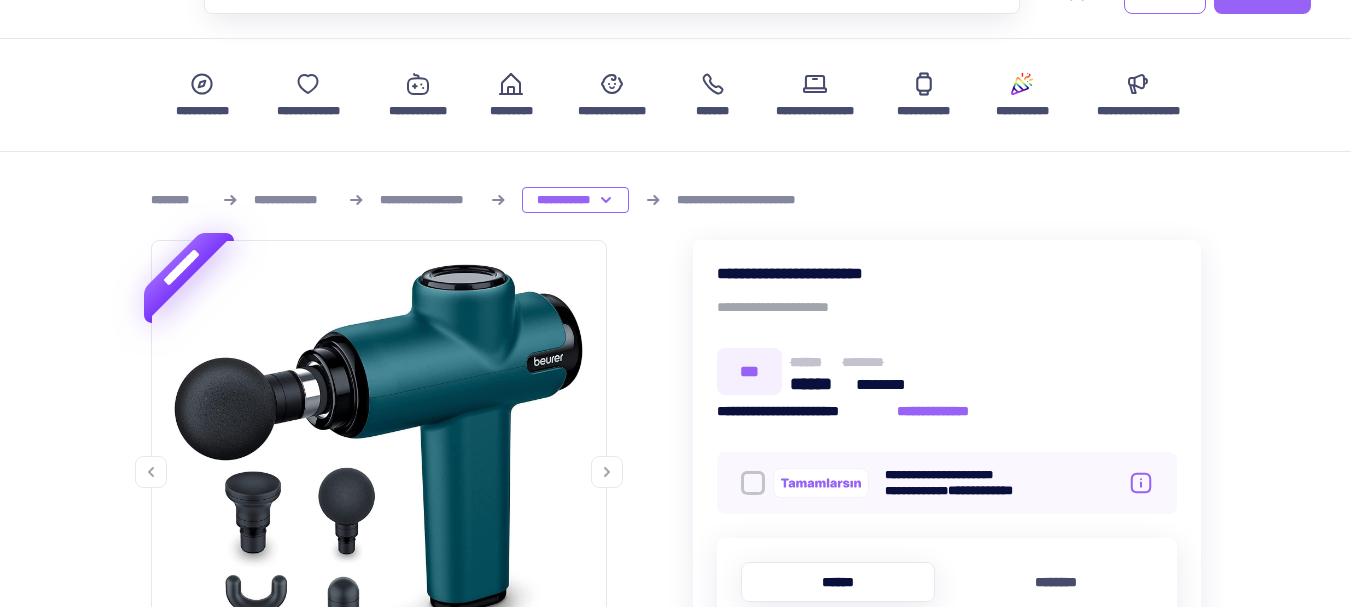 scroll, scrollTop: 200, scrollLeft: 0, axis: vertical 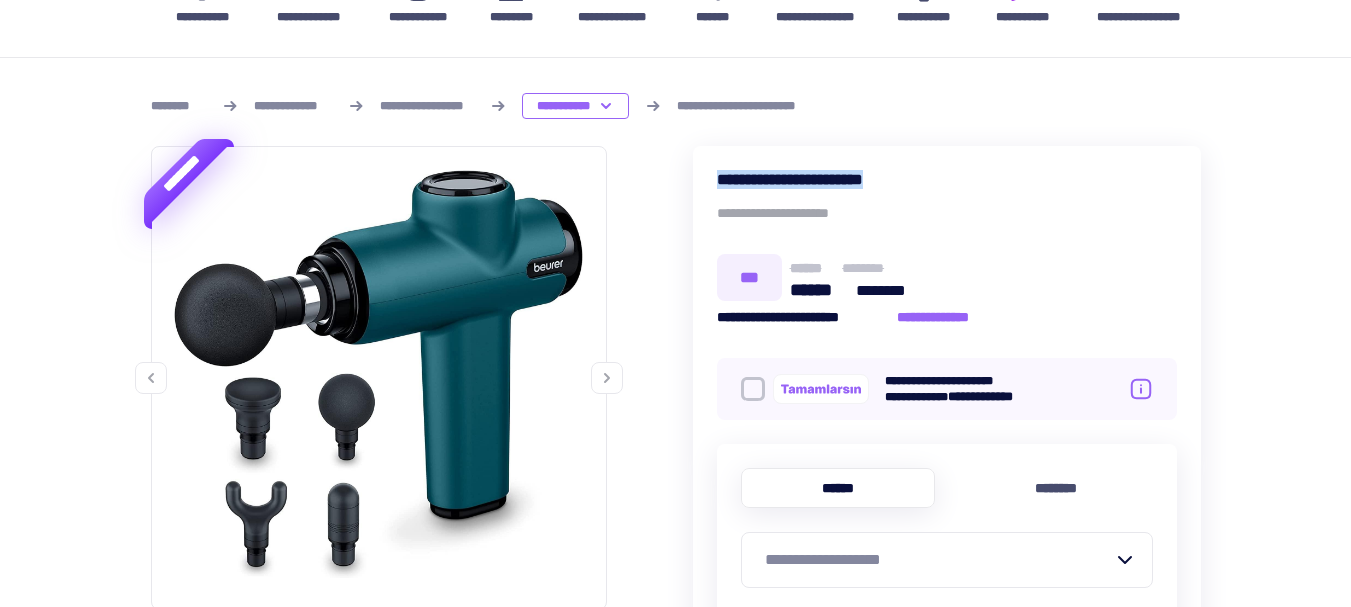 drag, startPoint x: 719, startPoint y: 171, endPoint x: 979, endPoint y: 171, distance: 260 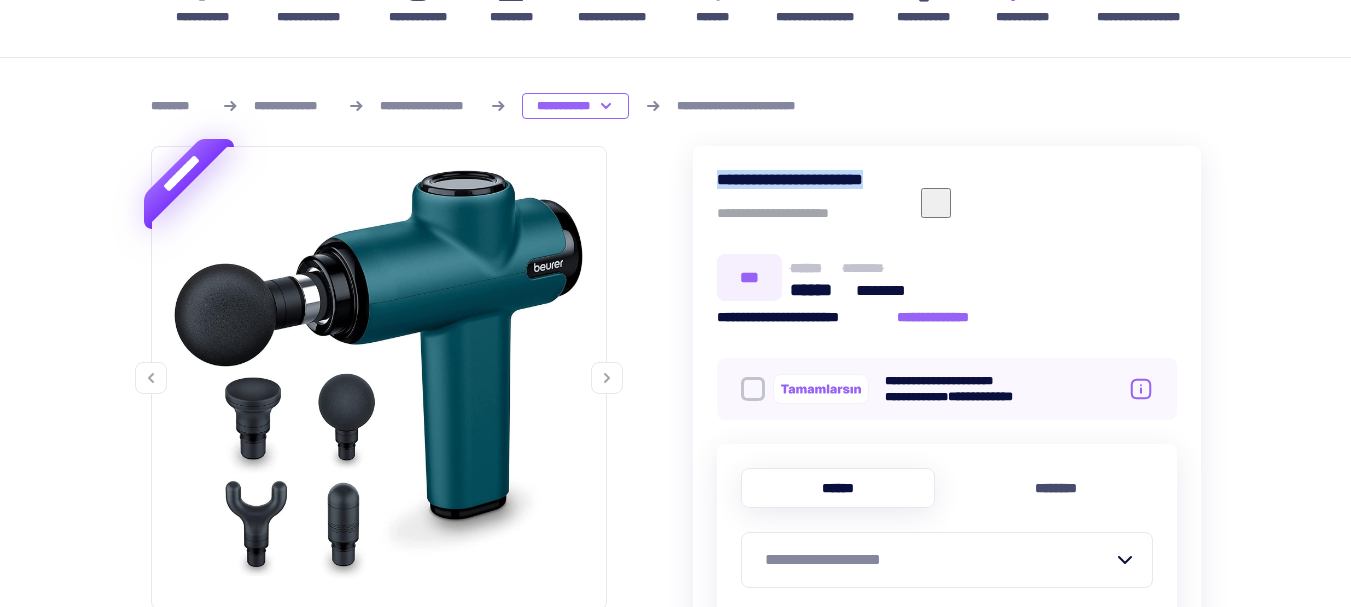 copy on "**********" 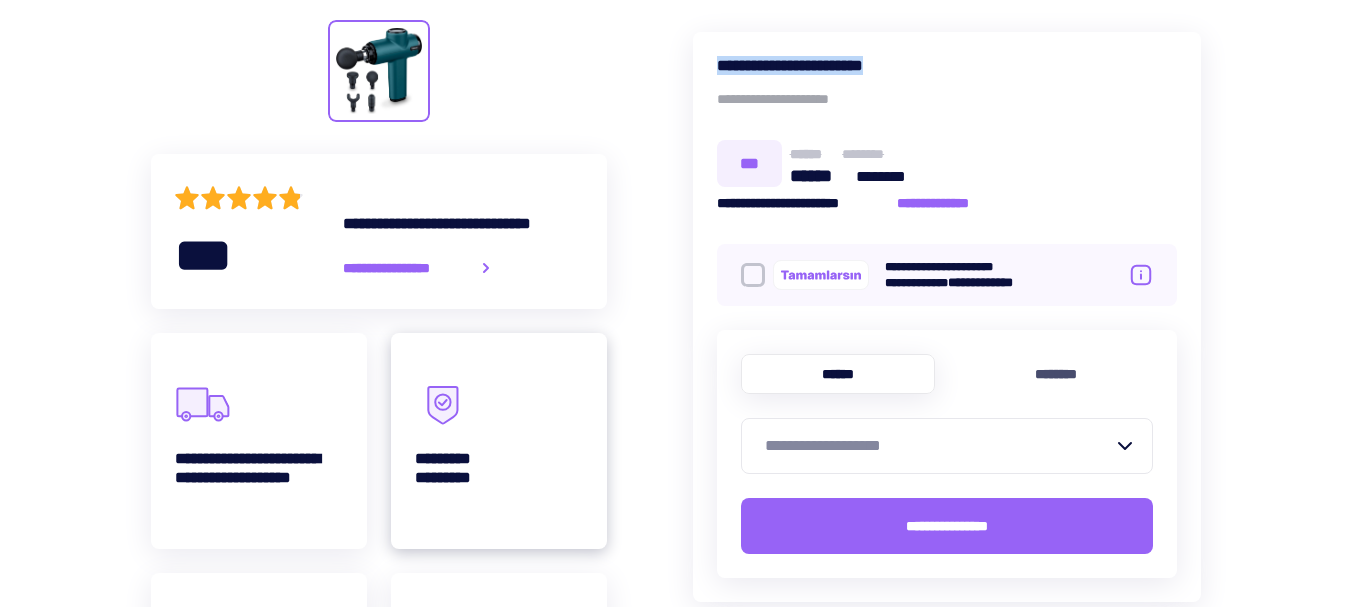 scroll, scrollTop: 700, scrollLeft: 0, axis: vertical 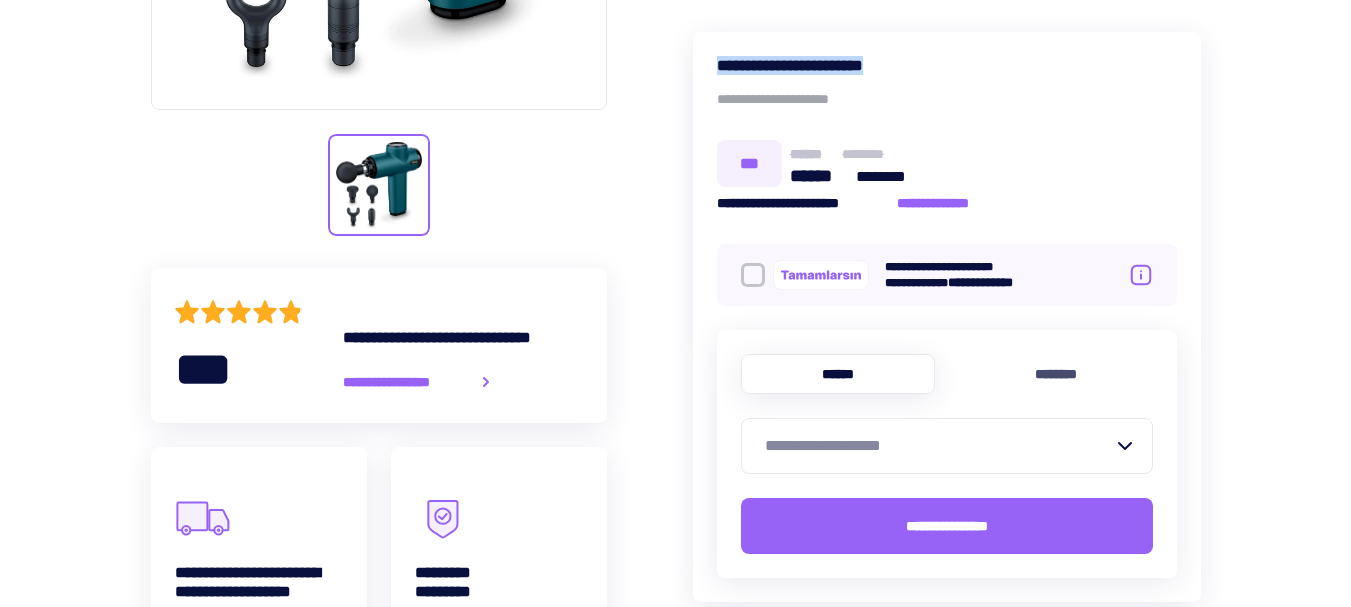 click on "**********" at bounding box center (939, 446) 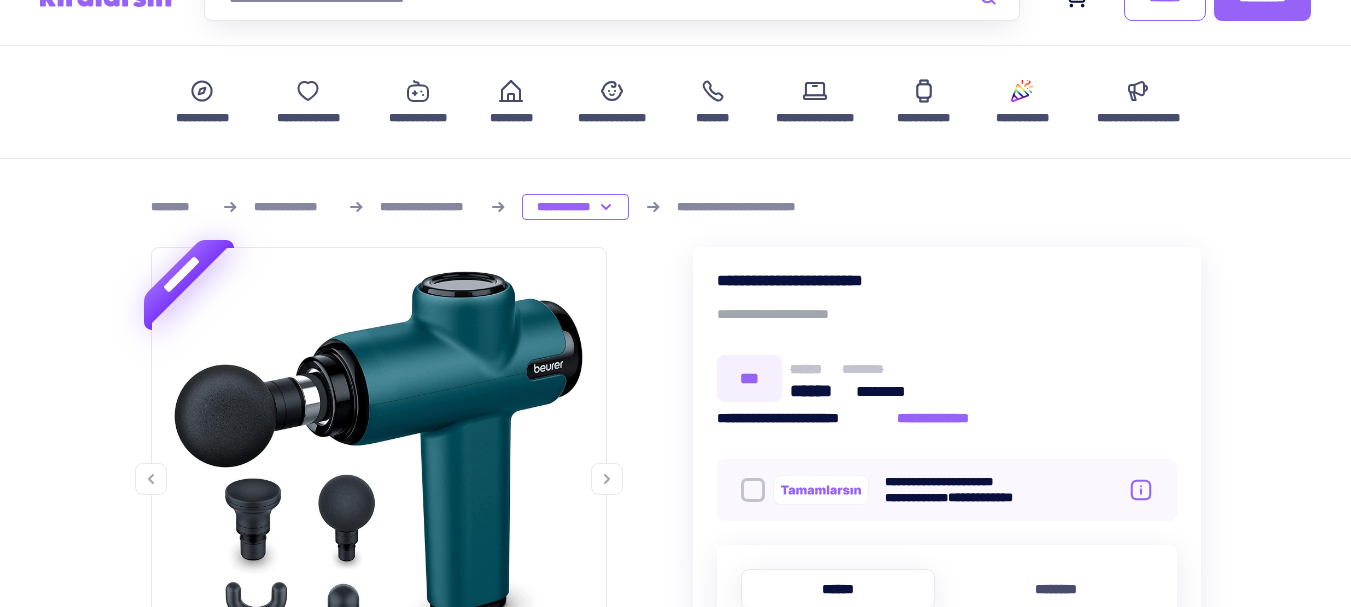 scroll, scrollTop: 0, scrollLeft: 0, axis: both 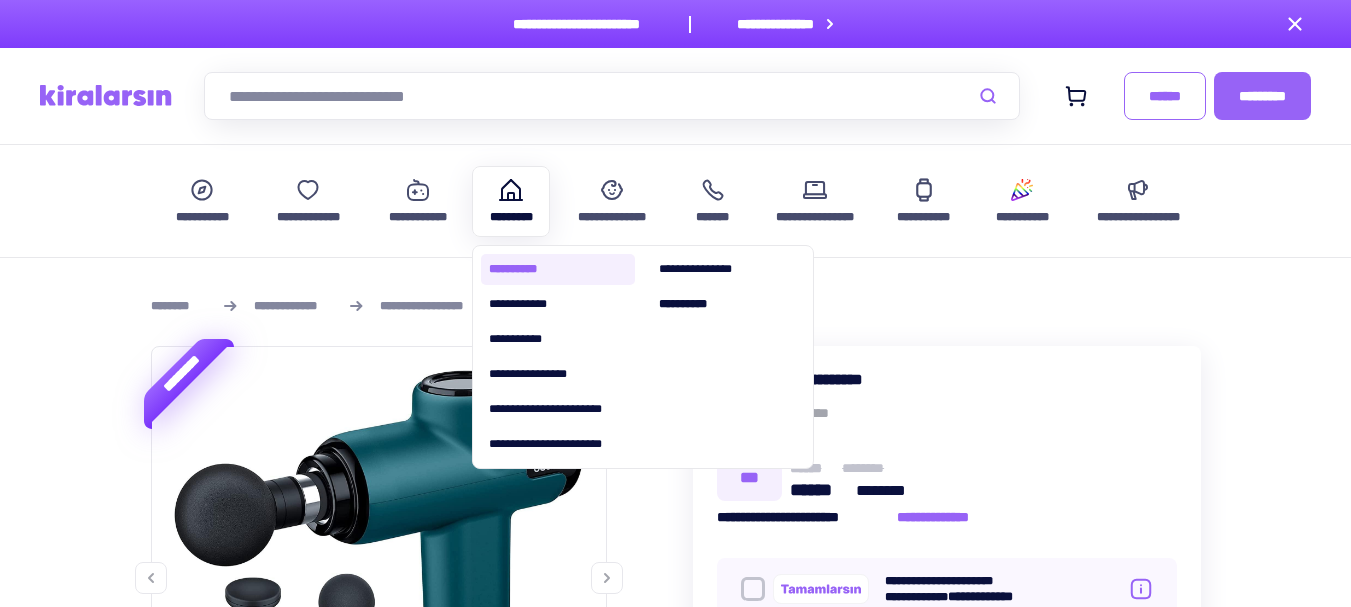 click on "**********" at bounding box center [558, 269] 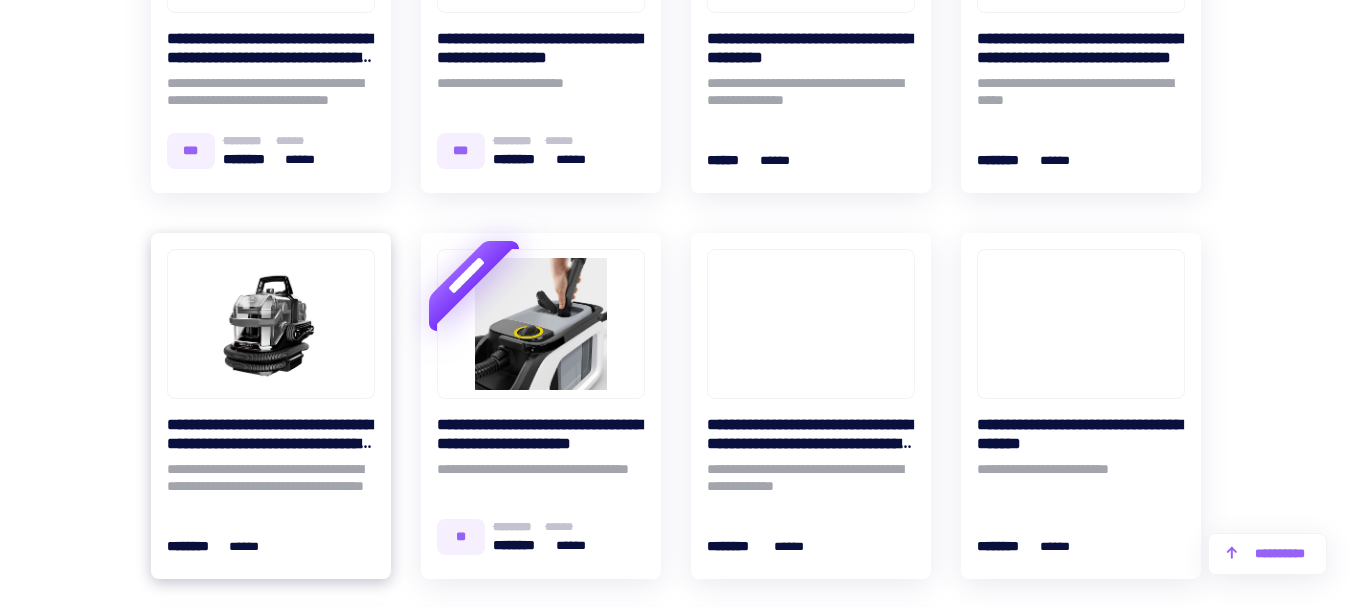 scroll, scrollTop: 1200, scrollLeft: 0, axis: vertical 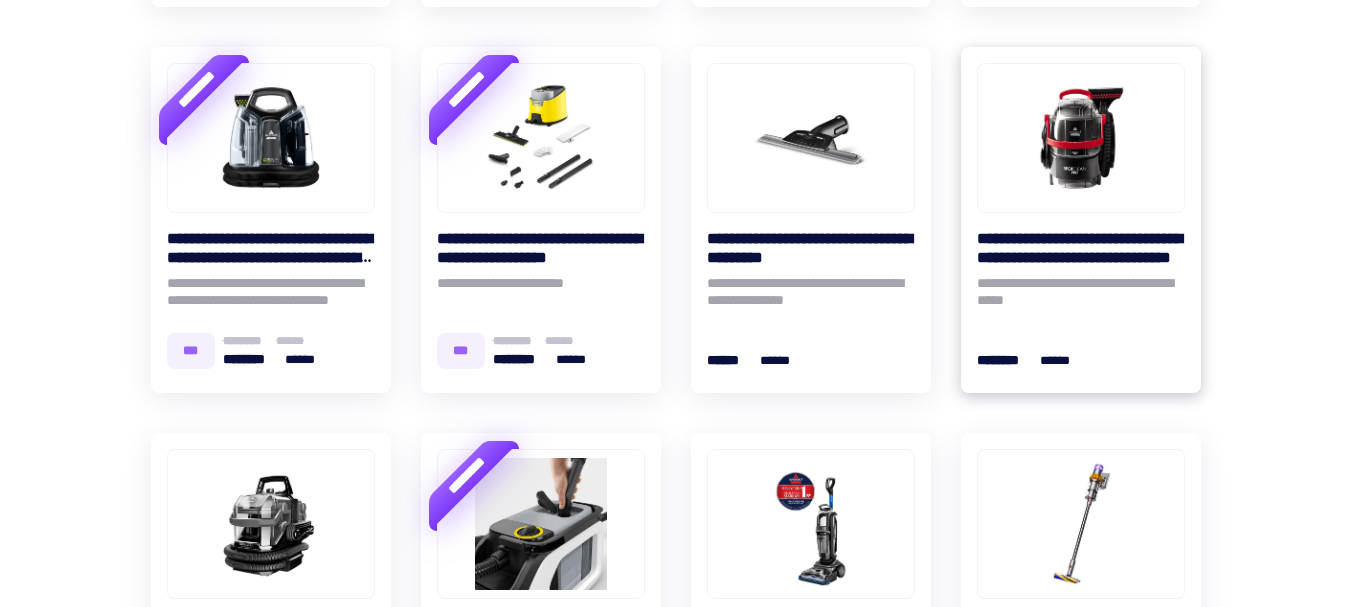 click on "**********" at bounding box center [1081, 248] 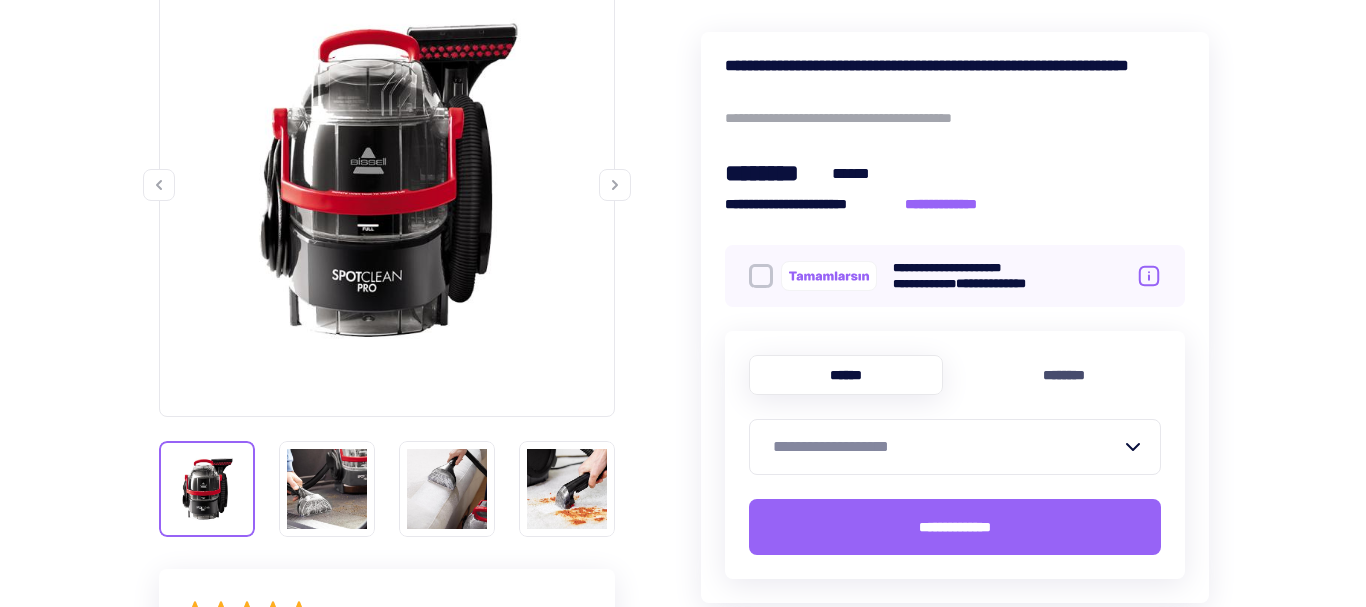 scroll, scrollTop: 400, scrollLeft: 0, axis: vertical 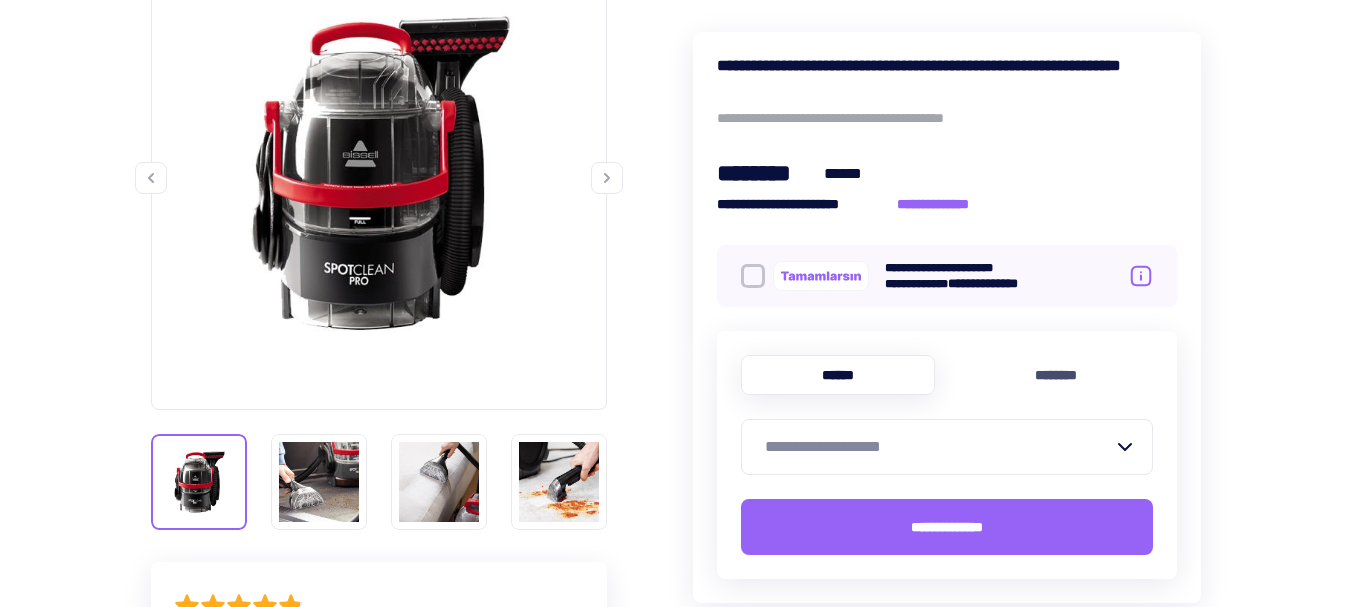 click on "**********" at bounding box center (939, 447) 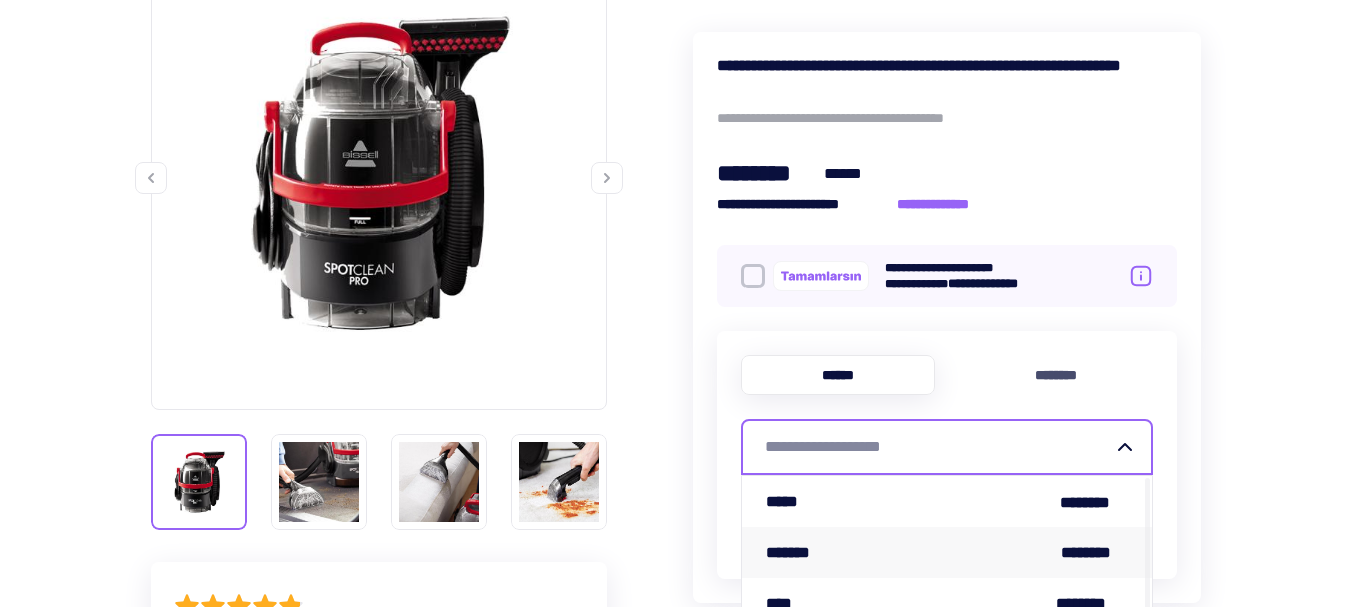 click on "******* ********" at bounding box center [947, 552] 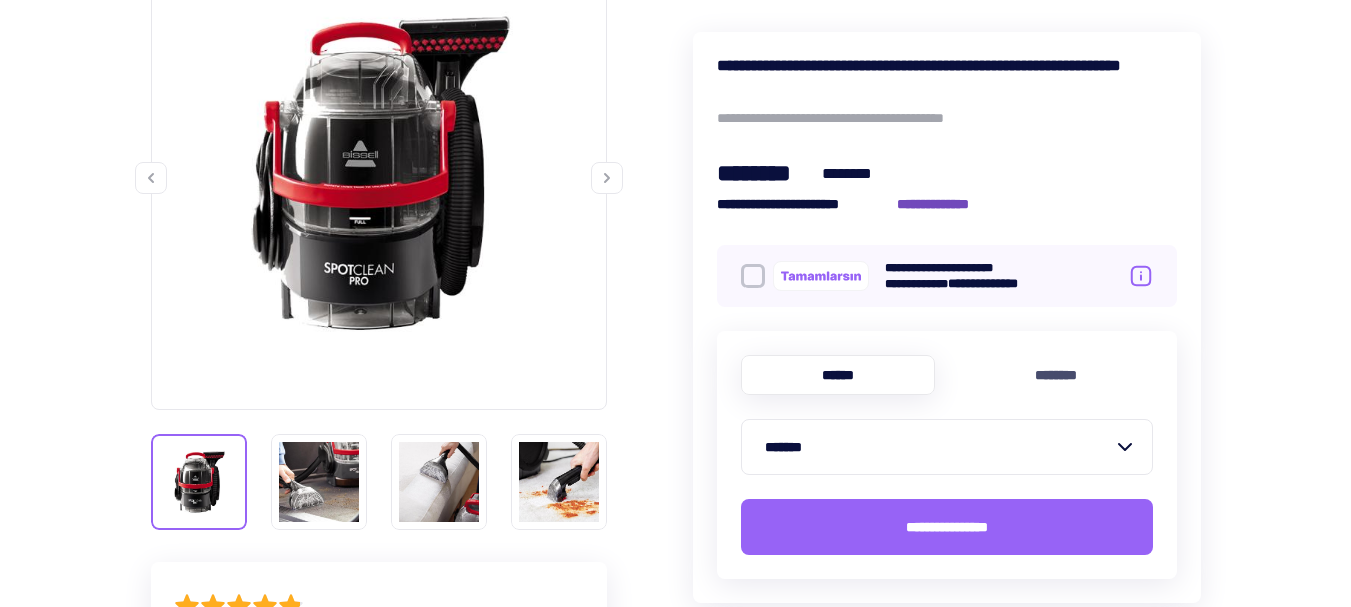 click on "**********" at bounding box center (944, 204) 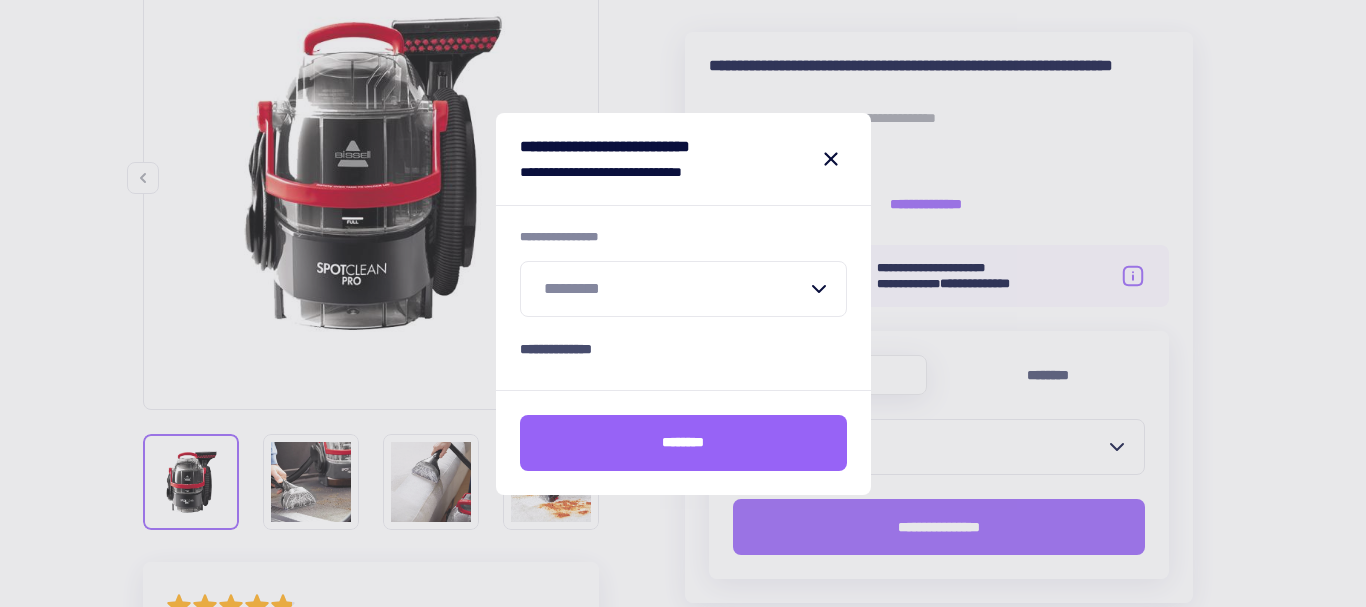 click on "[FIRST] [LAST]" at bounding box center (683, 349) 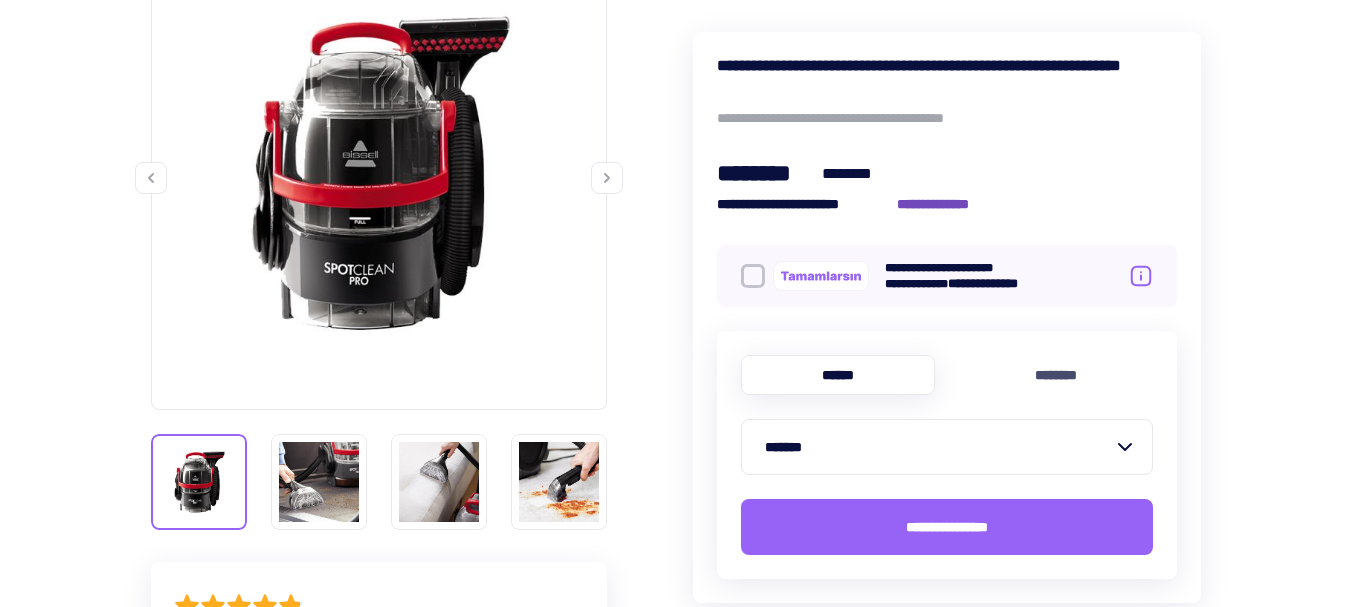 click on "**********" at bounding box center (944, 204) 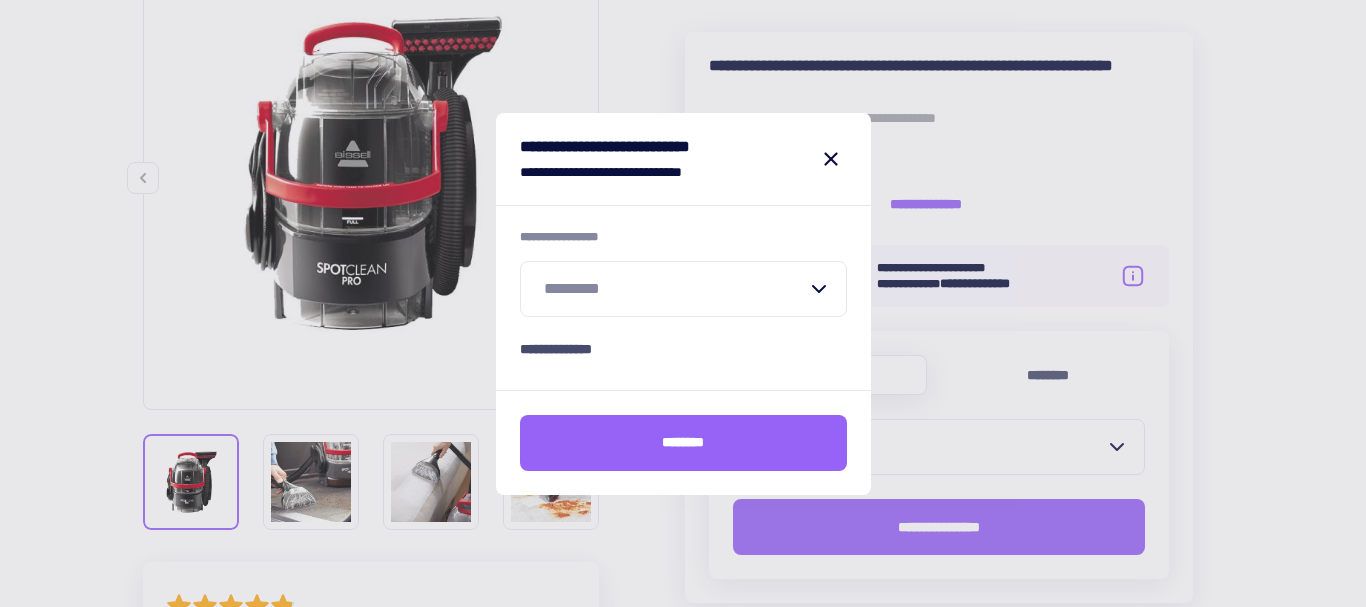 click on "*********" at bounding box center [683, 289] 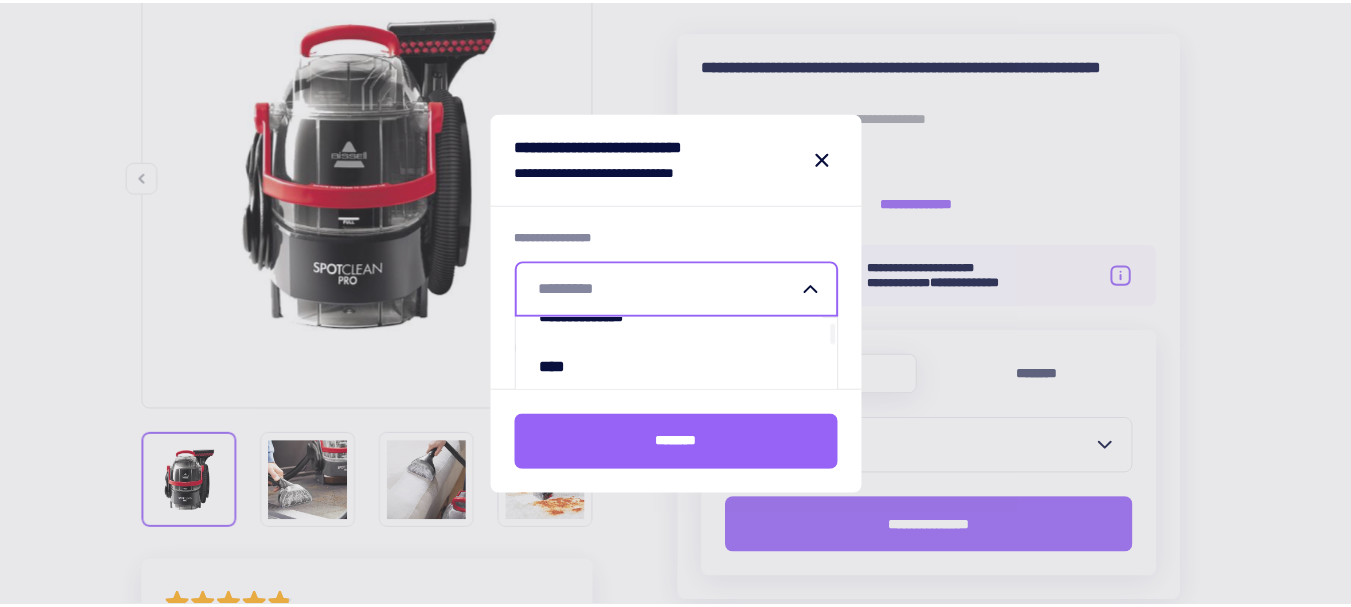 scroll, scrollTop: 100, scrollLeft: 0, axis: vertical 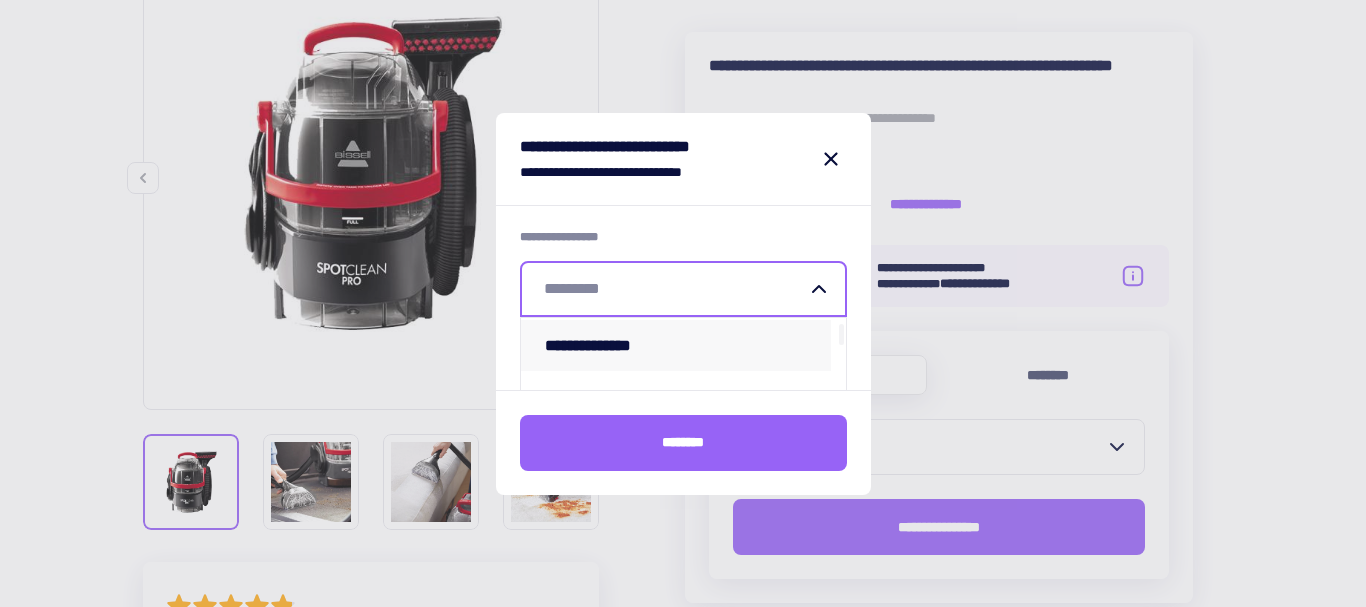click on "**********" at bounding box center (605, 345) 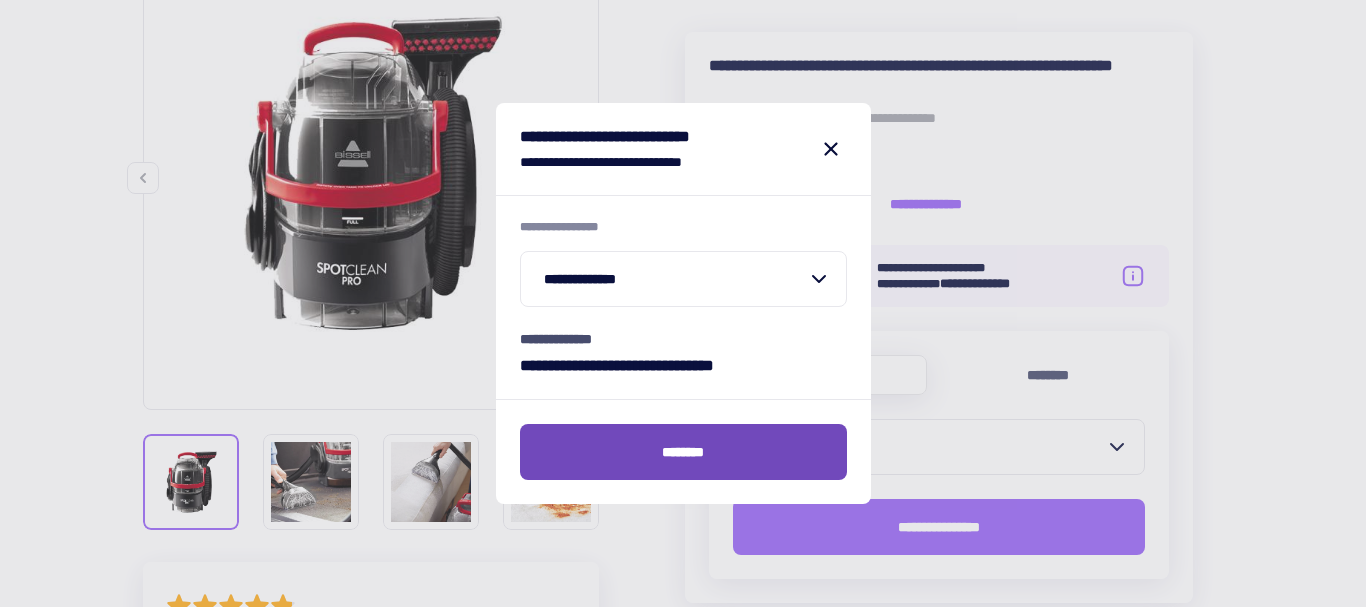 click on "********" at bounding box center (683, 452) 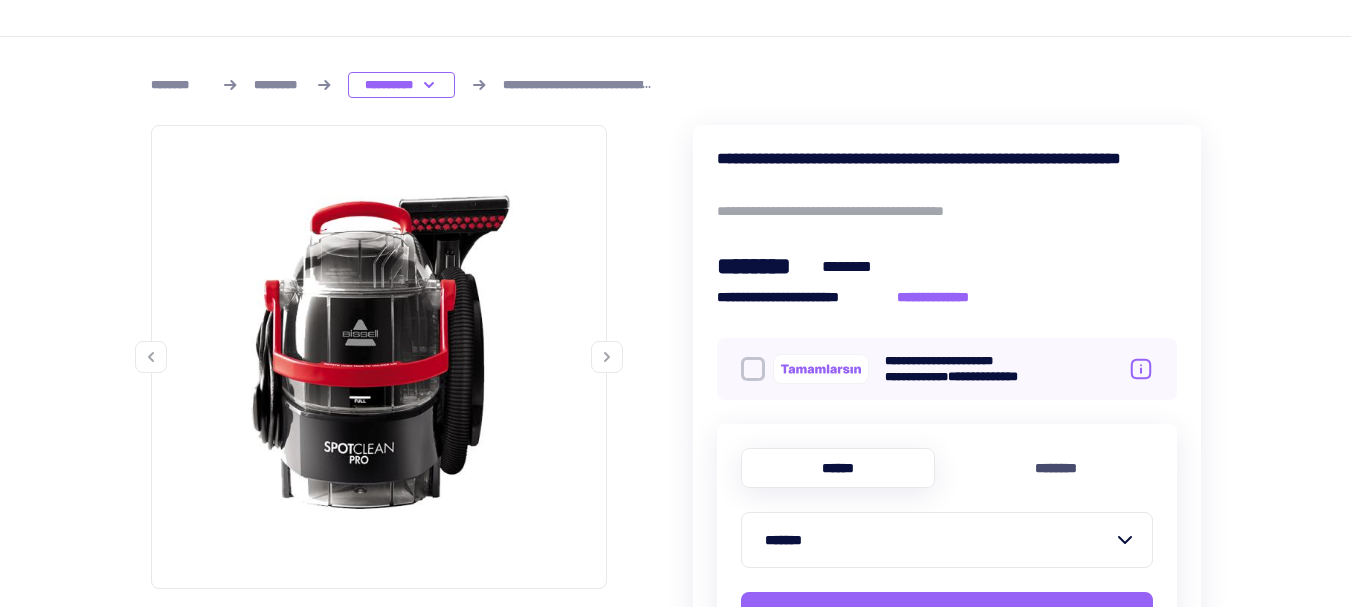 scroll, scrollTop: 200, scrollLeft: 0, axis: vertical 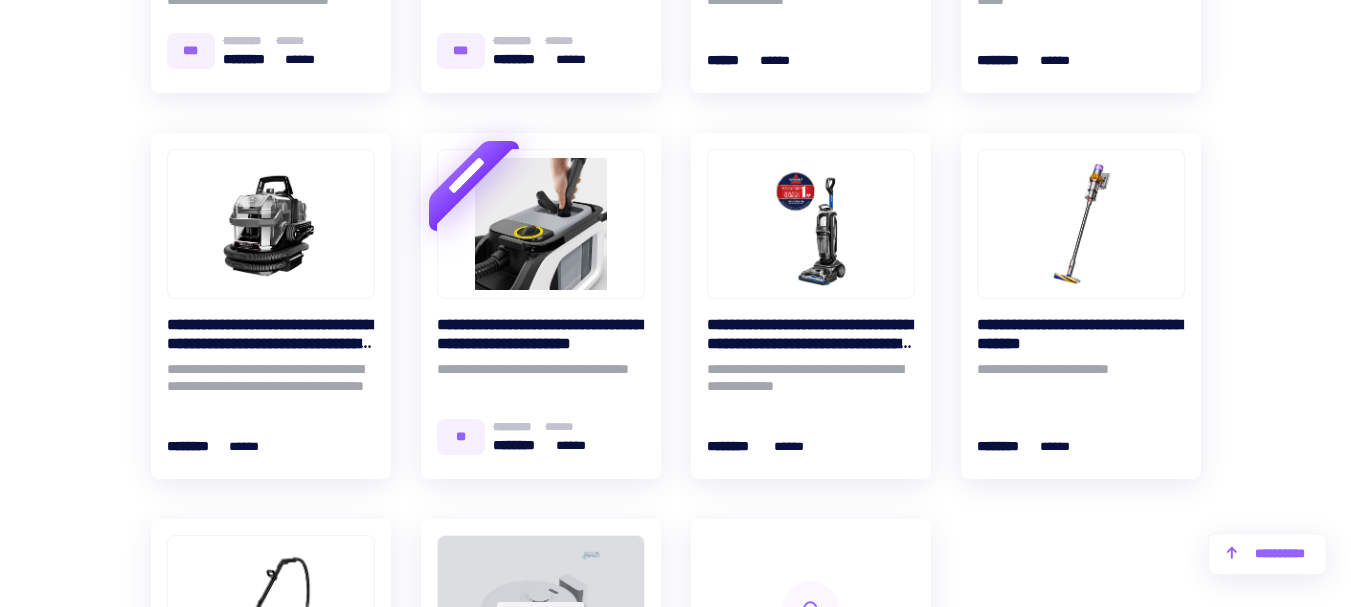 click on "[FIRST] [LAST] [ADDRESS] [CITY] [STATE] [ZIP] [COUNTRY] [PHONE] [EMAIL] [SSN] [DLN] [CCNUM] [DOB]" at bounding box center [675, -173] 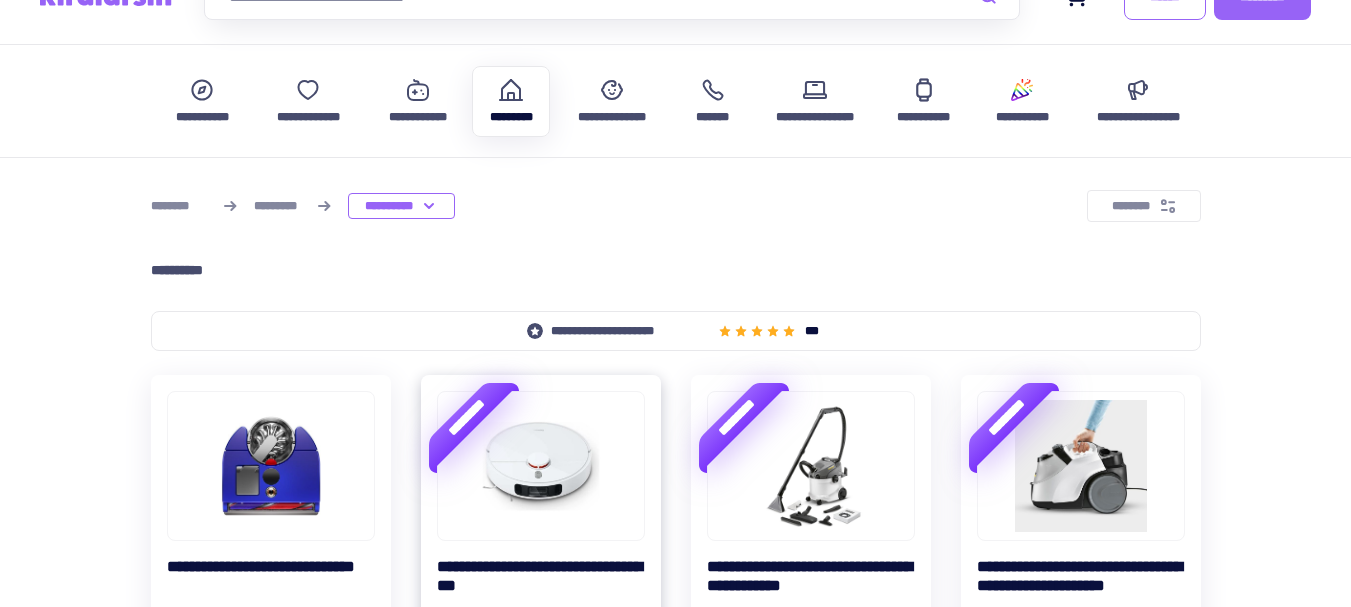 scroll, scrollTop: 0, scrollLeft: 0, axis: both 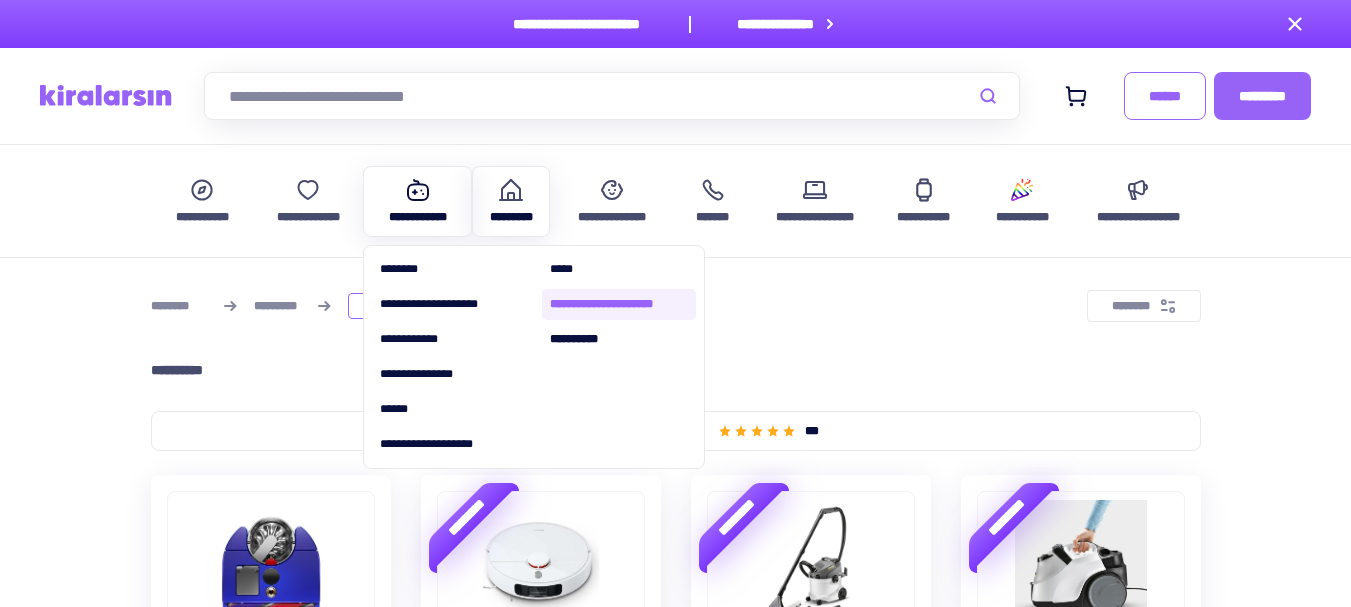 click on "**********" at bounding box center [619, 304] 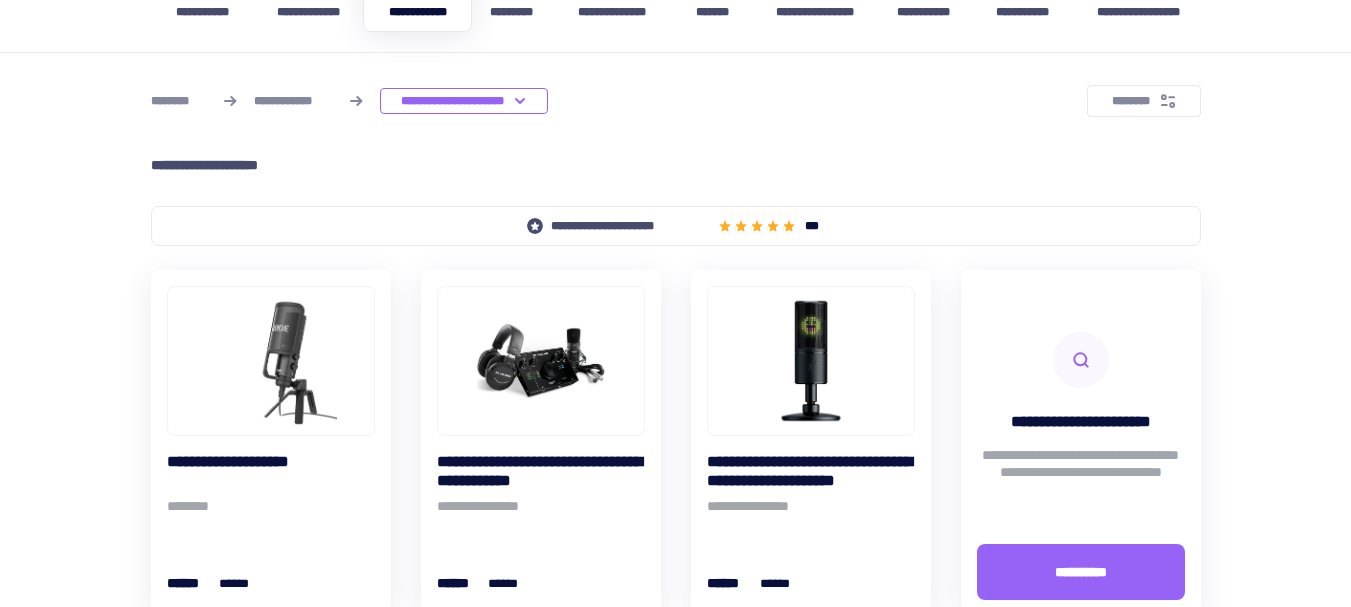scroll, scrollTop: 100, scrollLeft: 0, axis: vertical 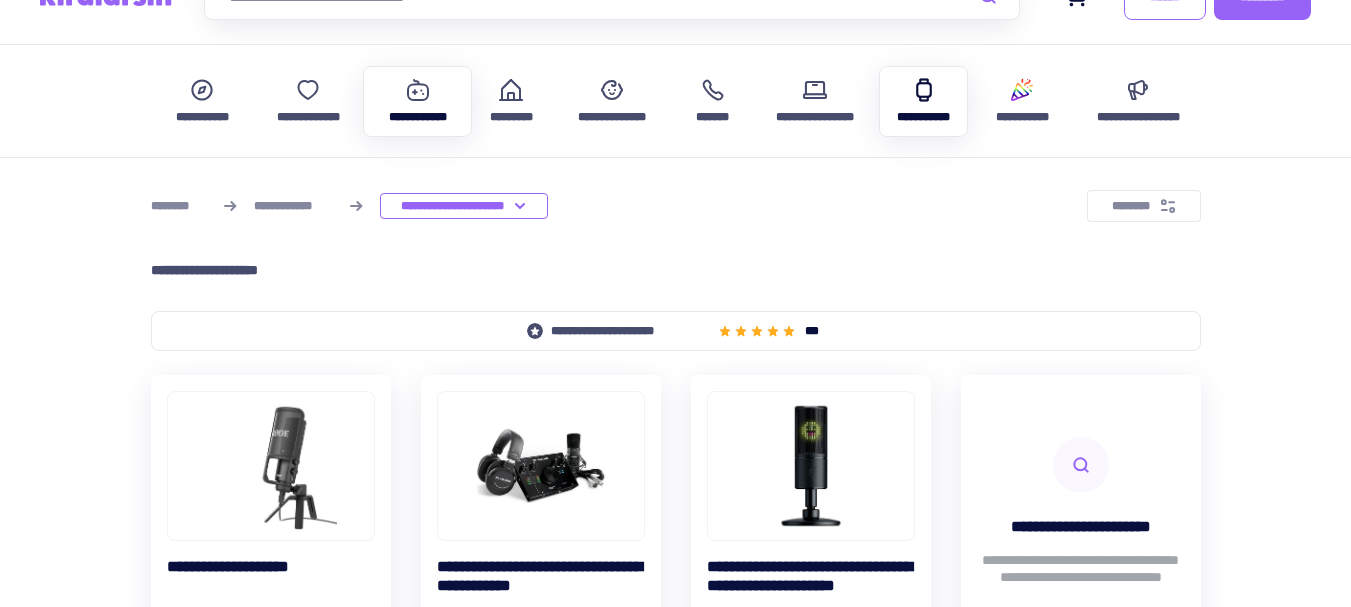 click 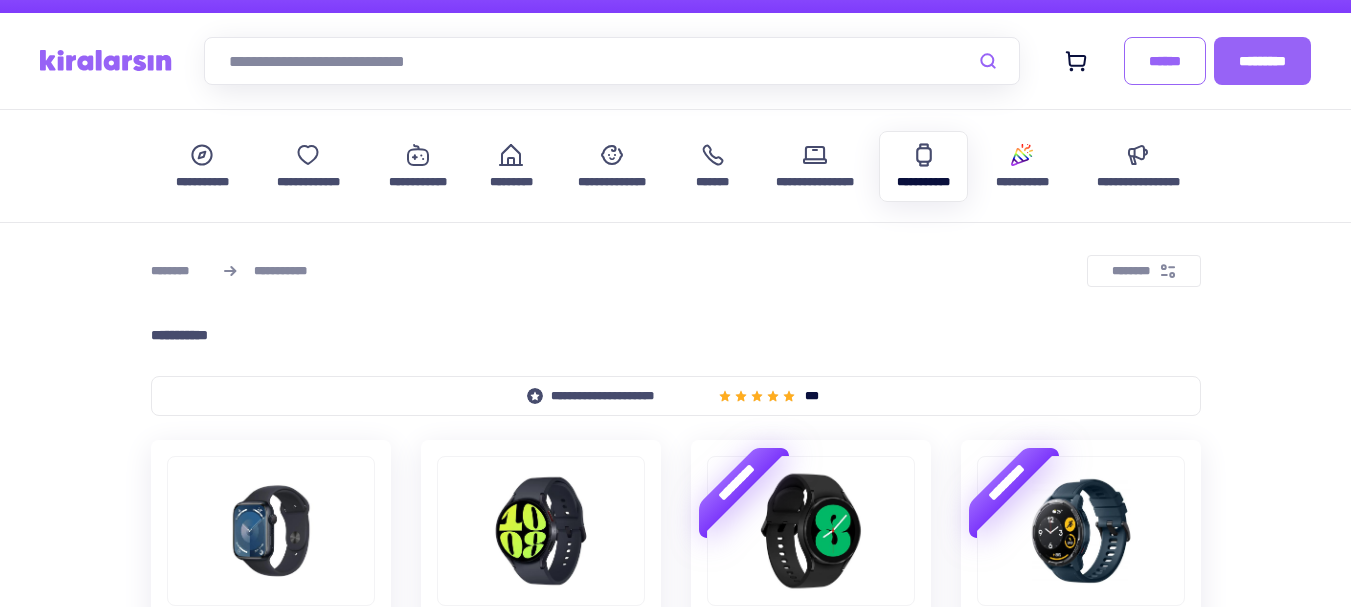 scroll, scrollTop: 0, scrollLeft: 0, axis: both 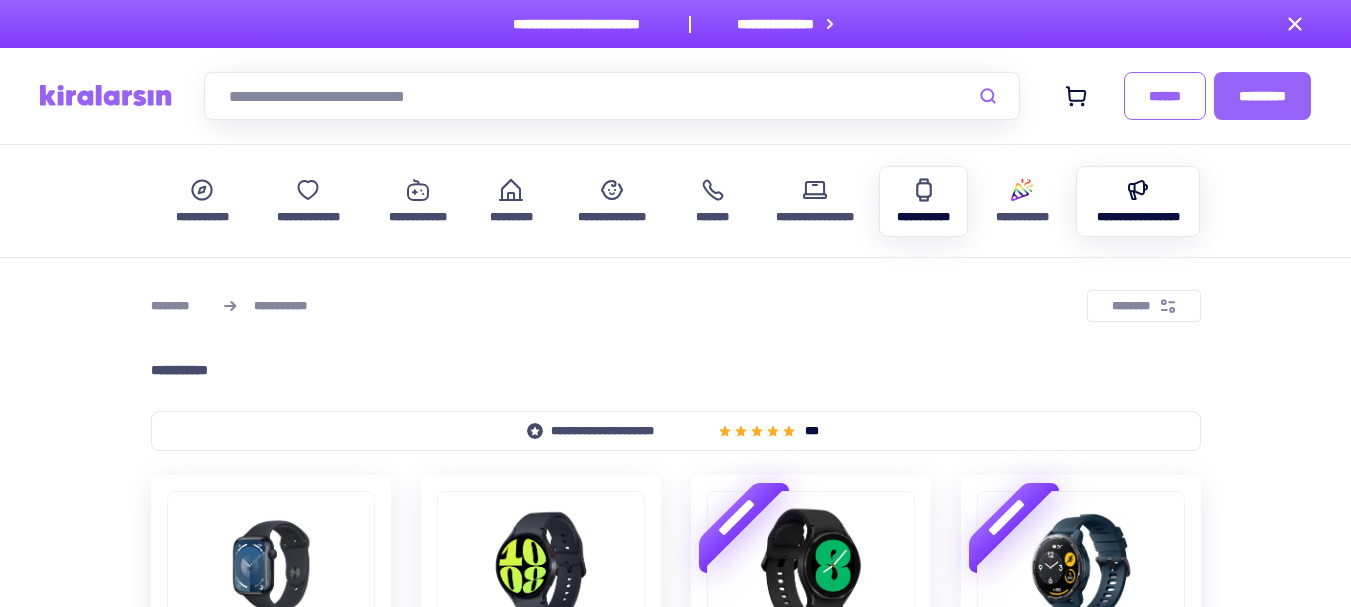 click on "**********" at bounding box center (1138, 217) 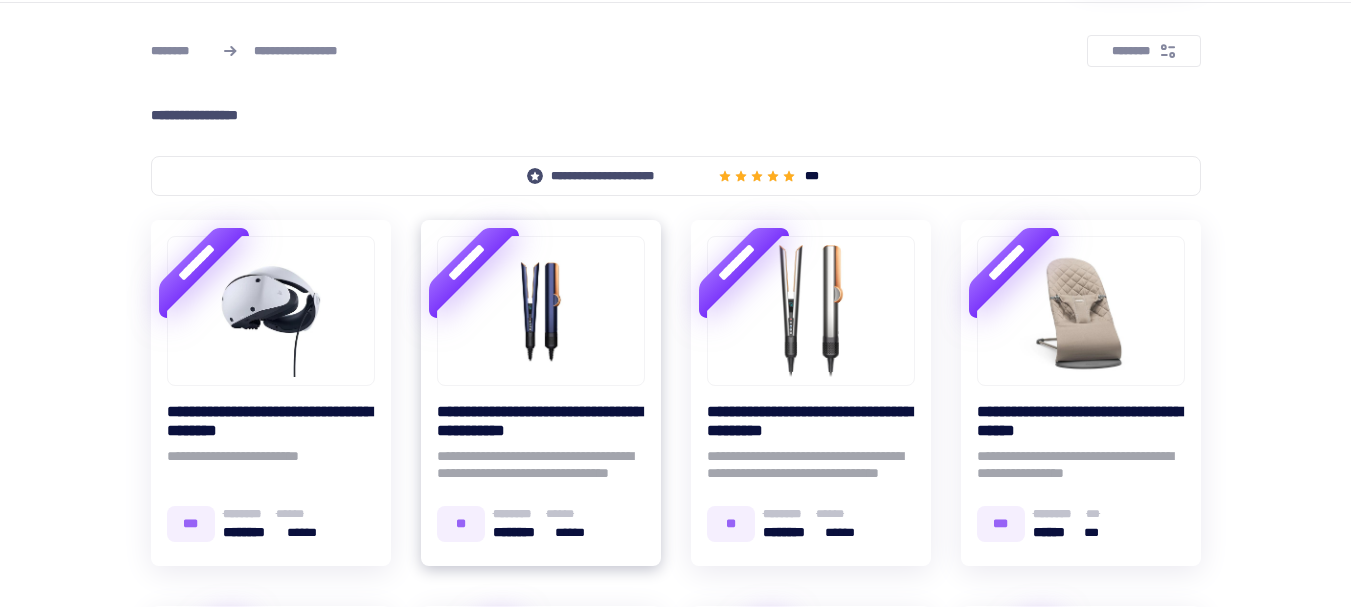 scroll, scrollTop: 0, scrollLeft: 0, axis: both 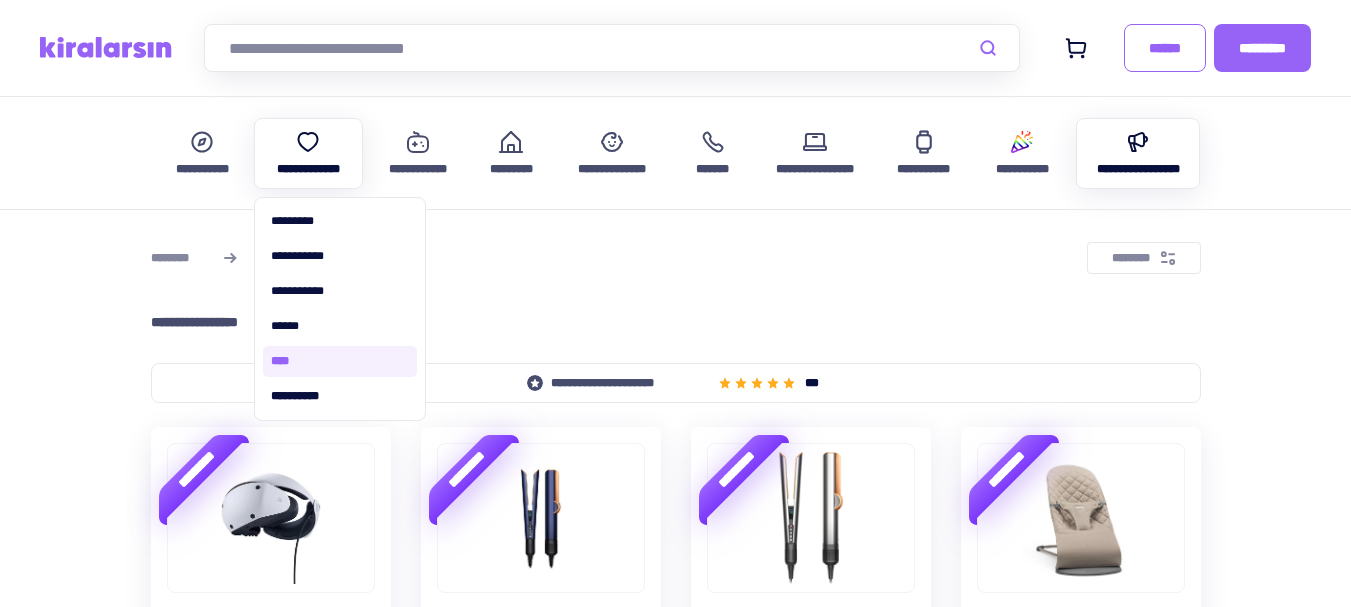 click on "****" at bounding box center (340, 361) 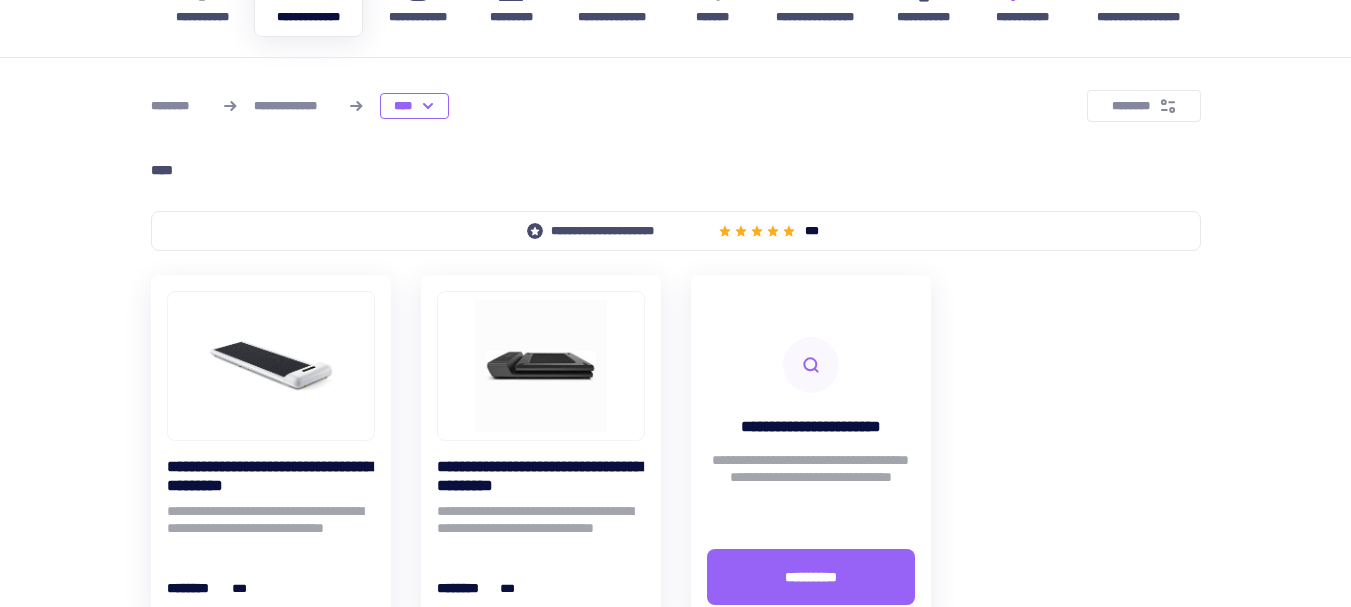 scroll, scrollTop: 400, scrollLeft: 0, axis: vertical 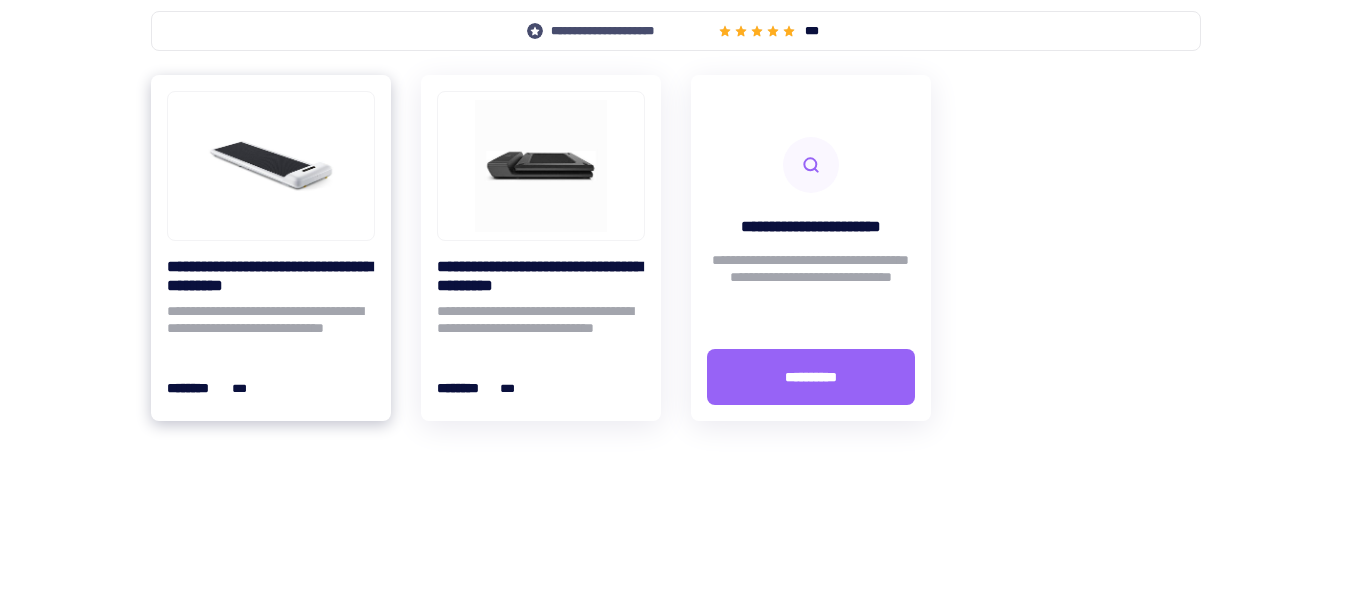 click on "**********" at bounding box center (271, 276) 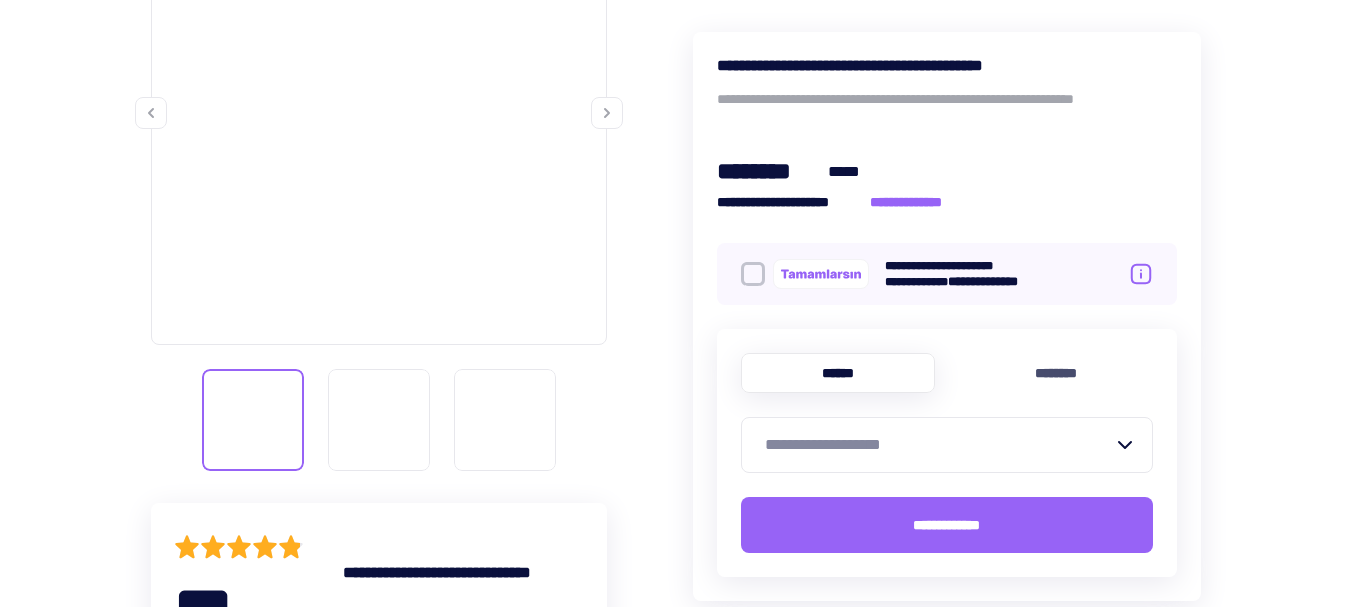 scroll, scrollTop: 300, scrollLeft: 0, axis: vertical 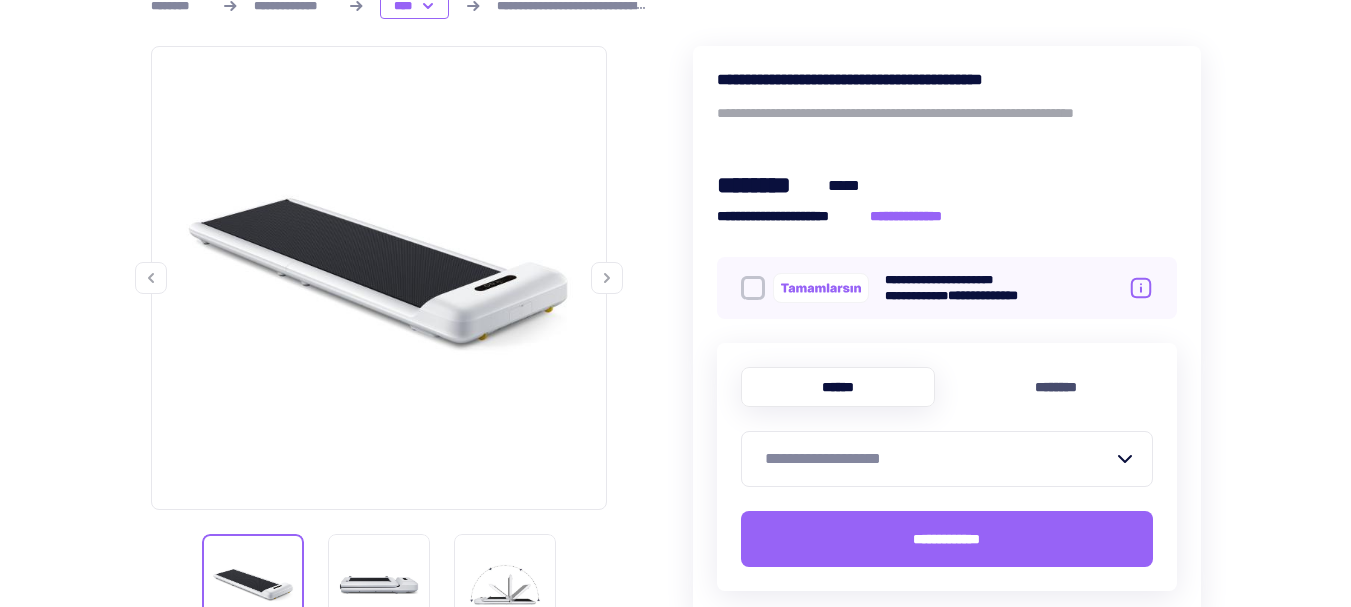 click 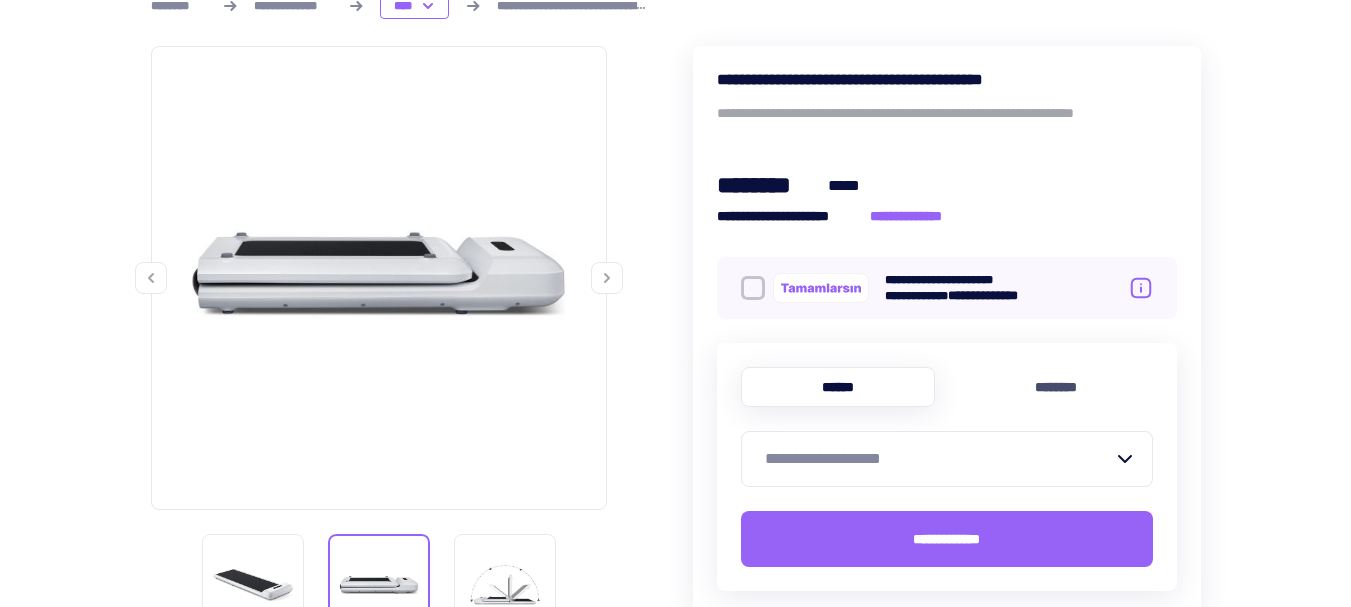 click 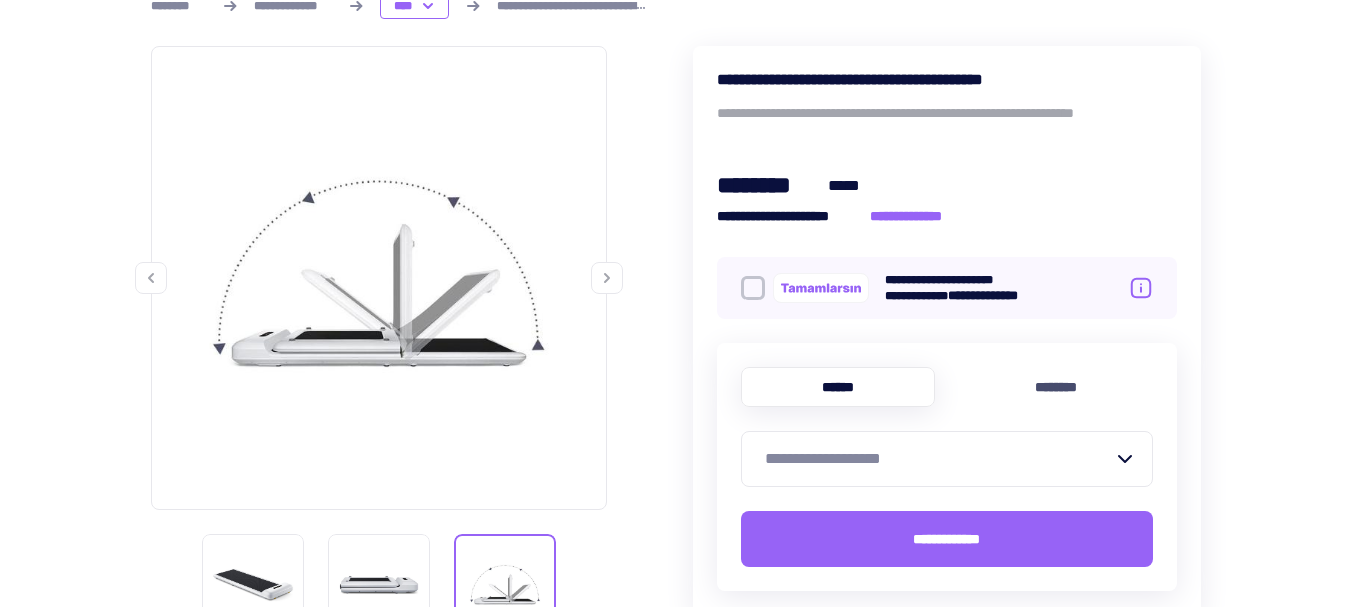 click 